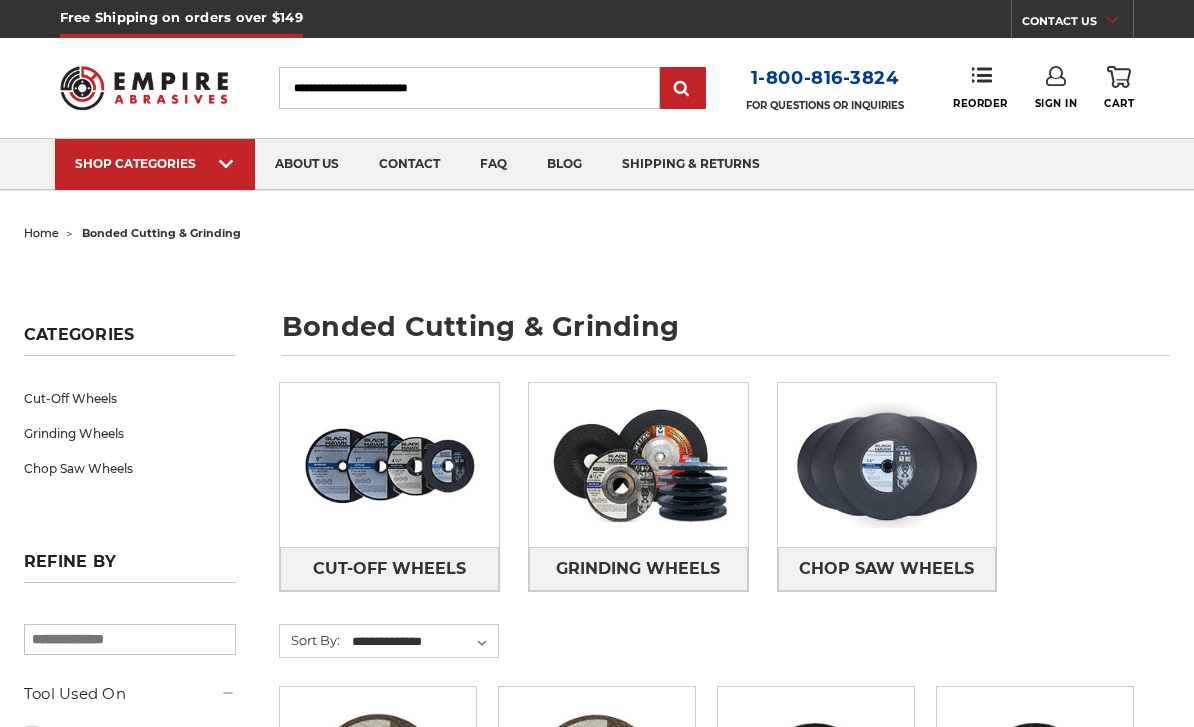 scroll, scrollTop: 76, scrollLeft: 0, axis: vertical 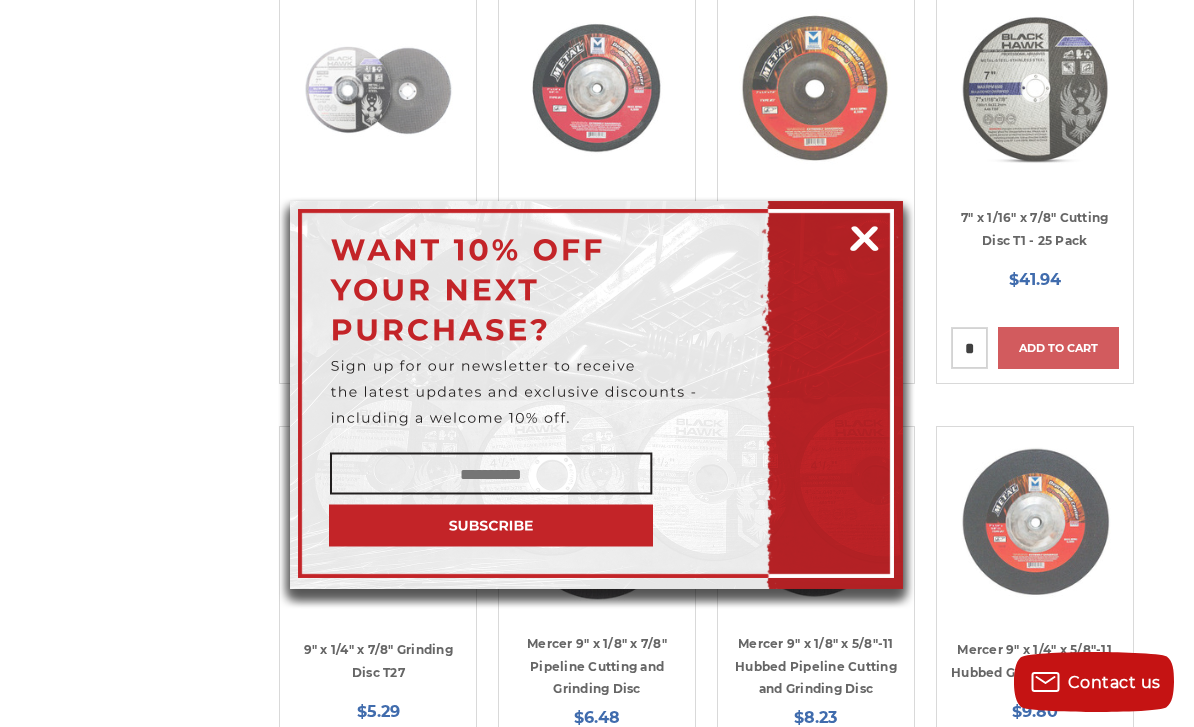 click at bounding box center (864, 235) 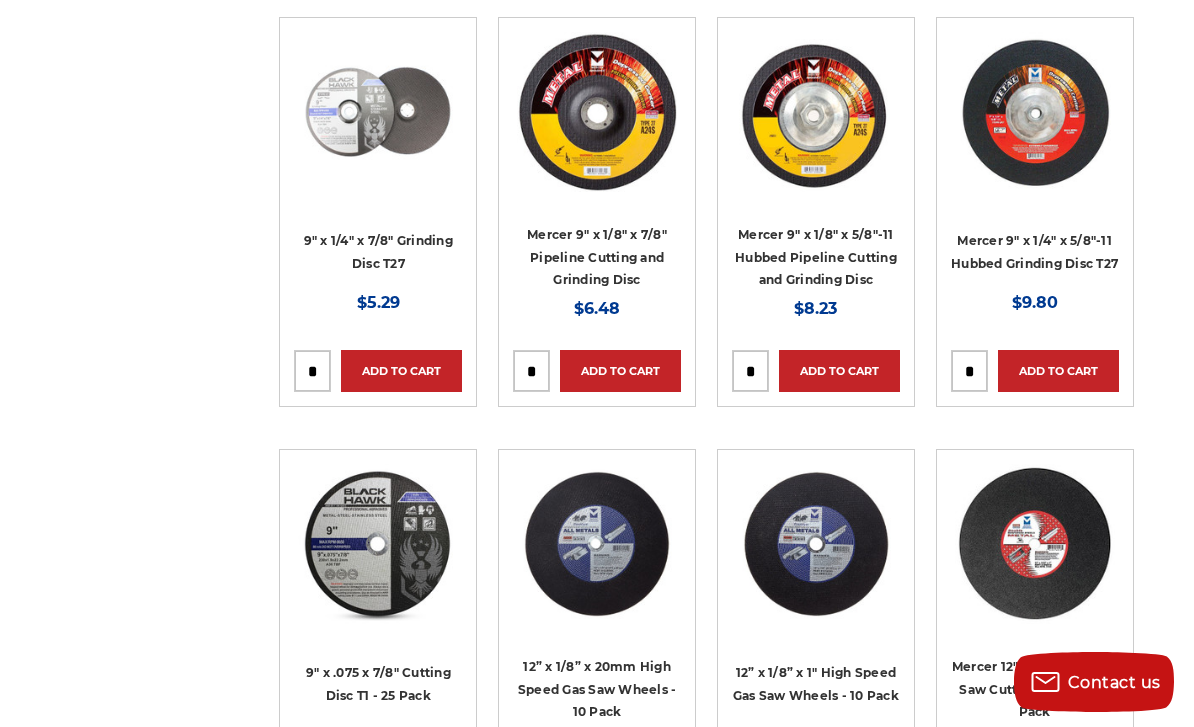 scroll, scrollTop: 4558, scrollLeft: 0, axis: vertical 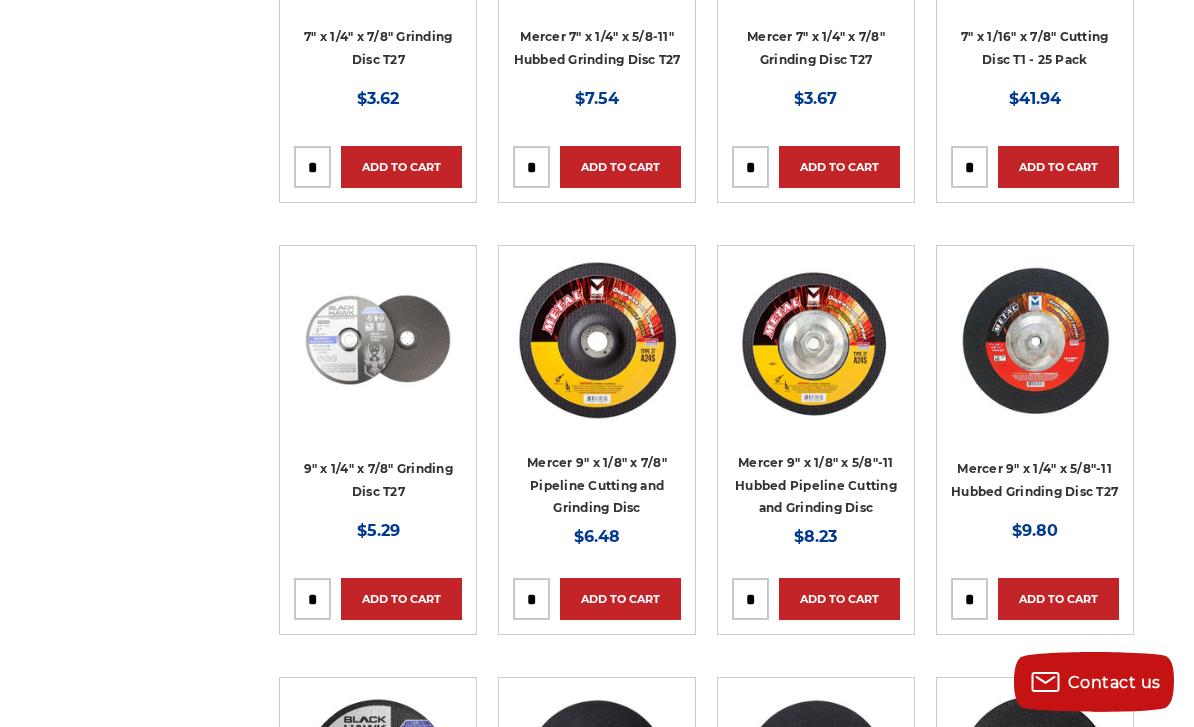 click on "Mercer 9" x 1/8" x 5/8"-11 Hubbed Pipeline Cutting and Grinding Disc" at bounding box center [816, 485] 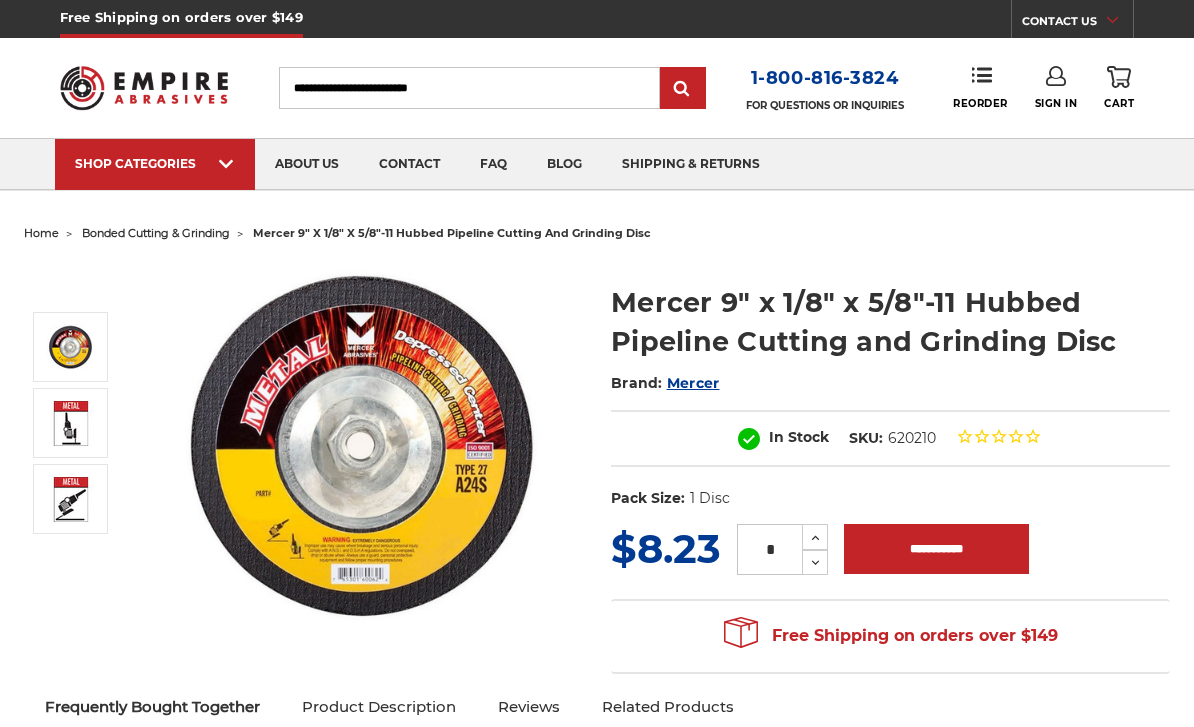 scroll, scrollTop: 0, scrollLeft: 0, axis: both 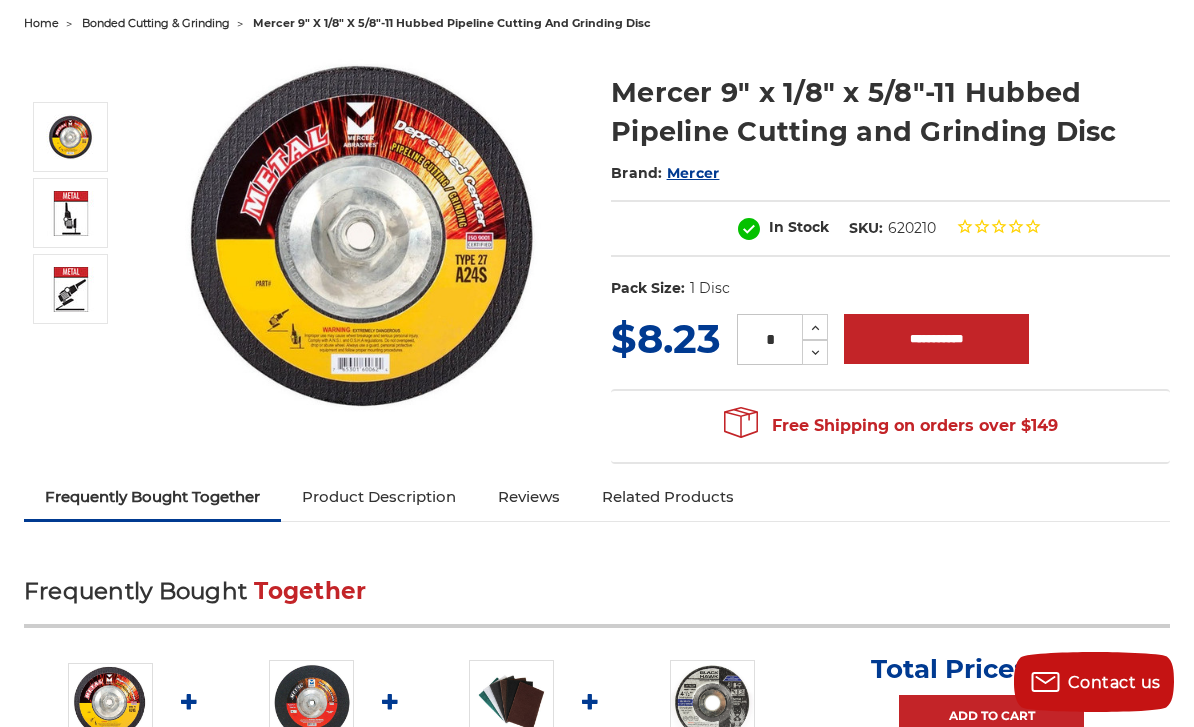 click at bounding box center (71, 213) 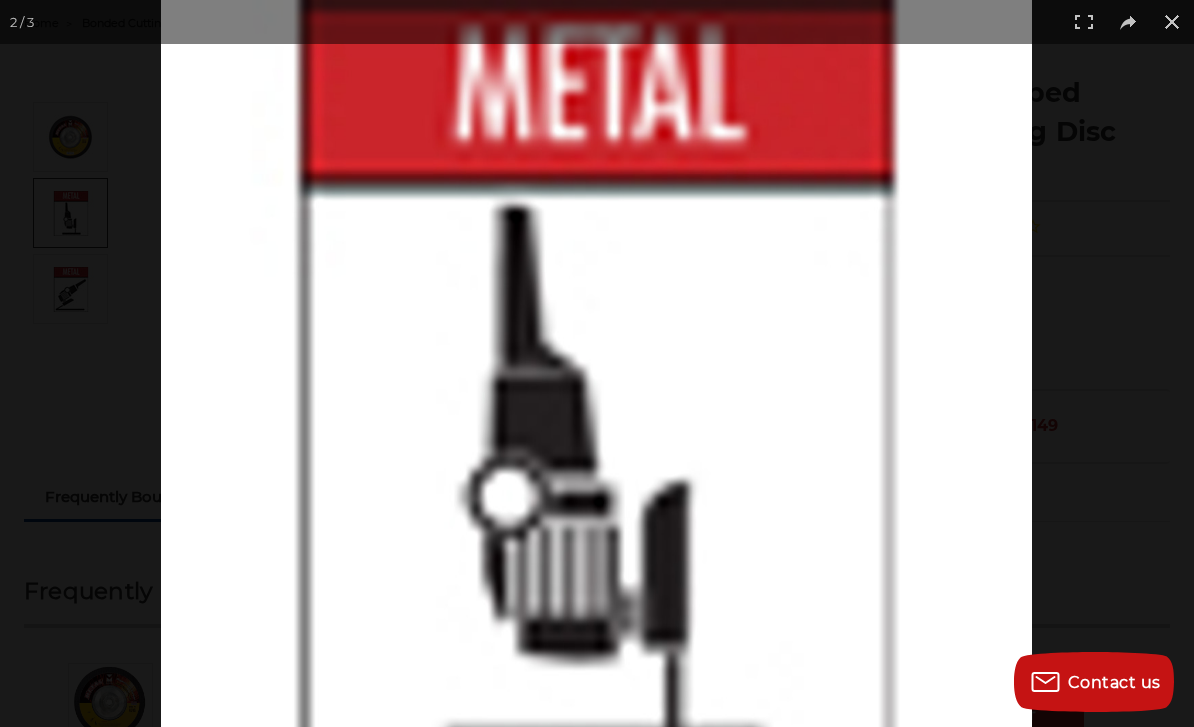 click at bounding box center [1172, 22] 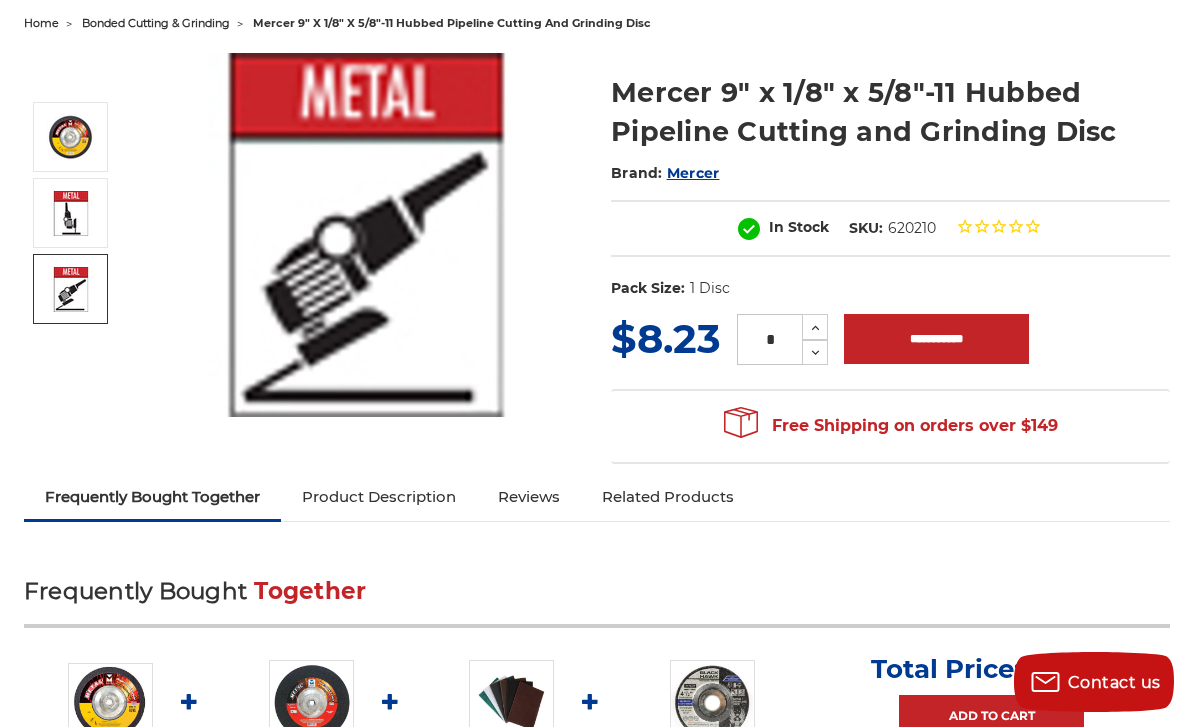 click at bounding box center (71, 289) 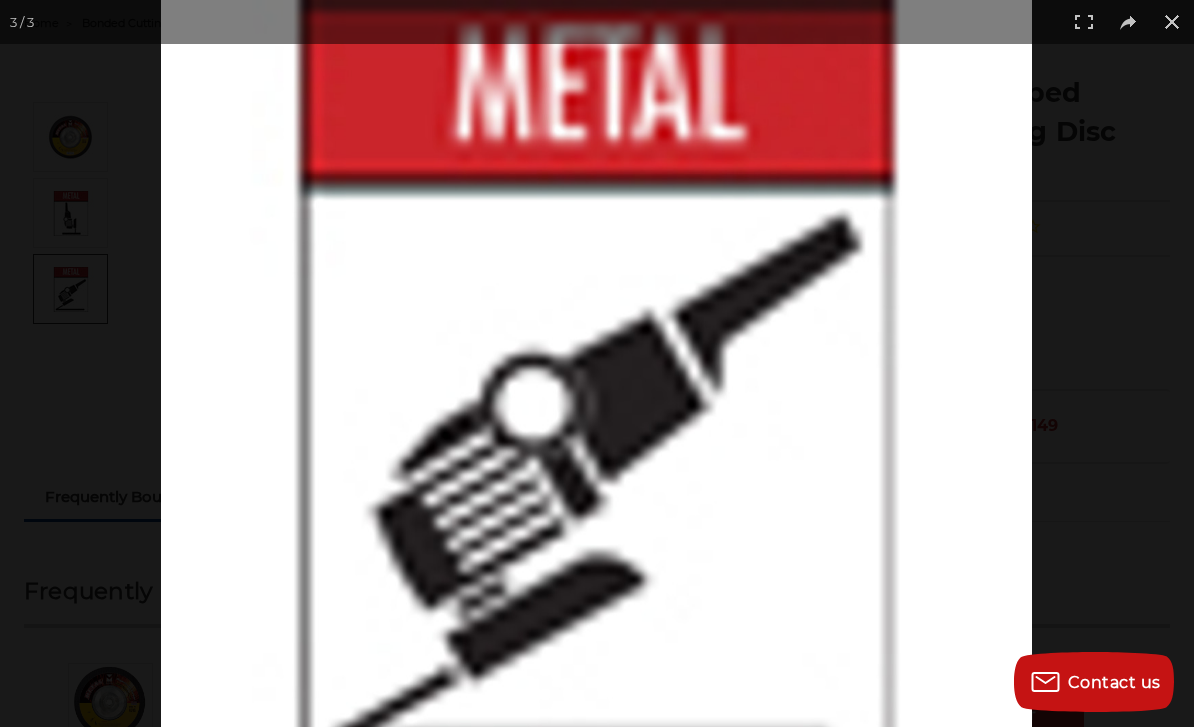 click at bounding box center (1172, 22) 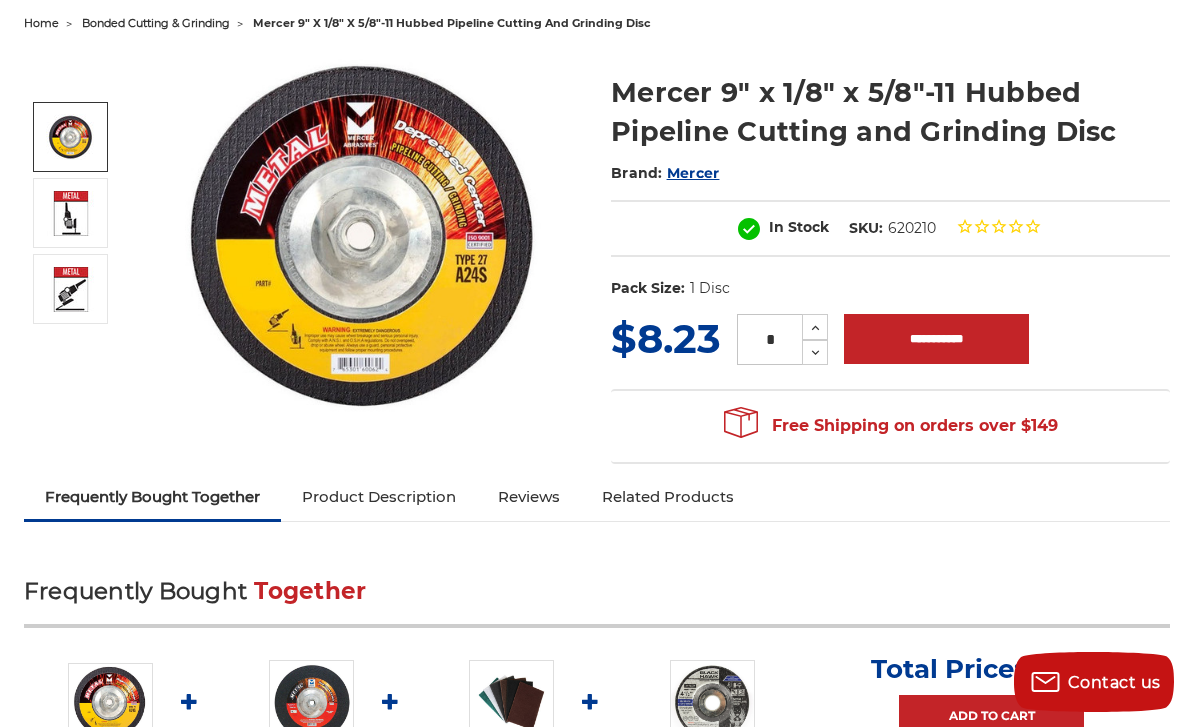 click at bounding box center (71, 137) 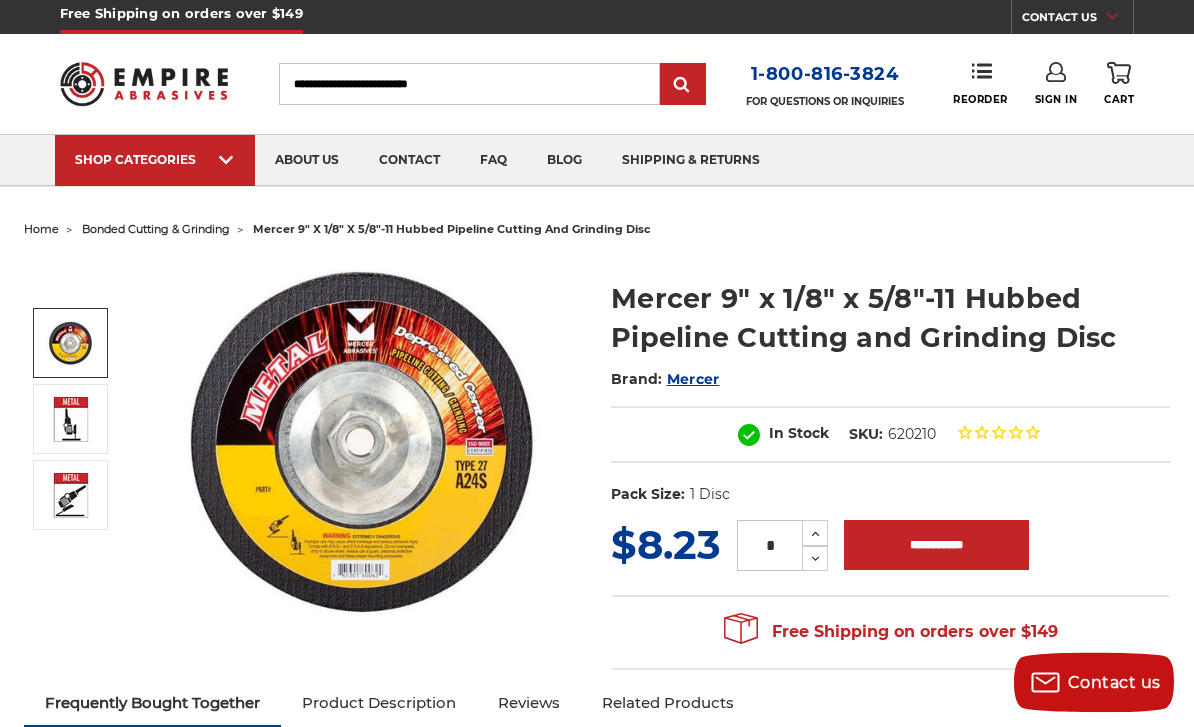 scroll, scrollTop: 0, scrollLeft: 0, axis: both 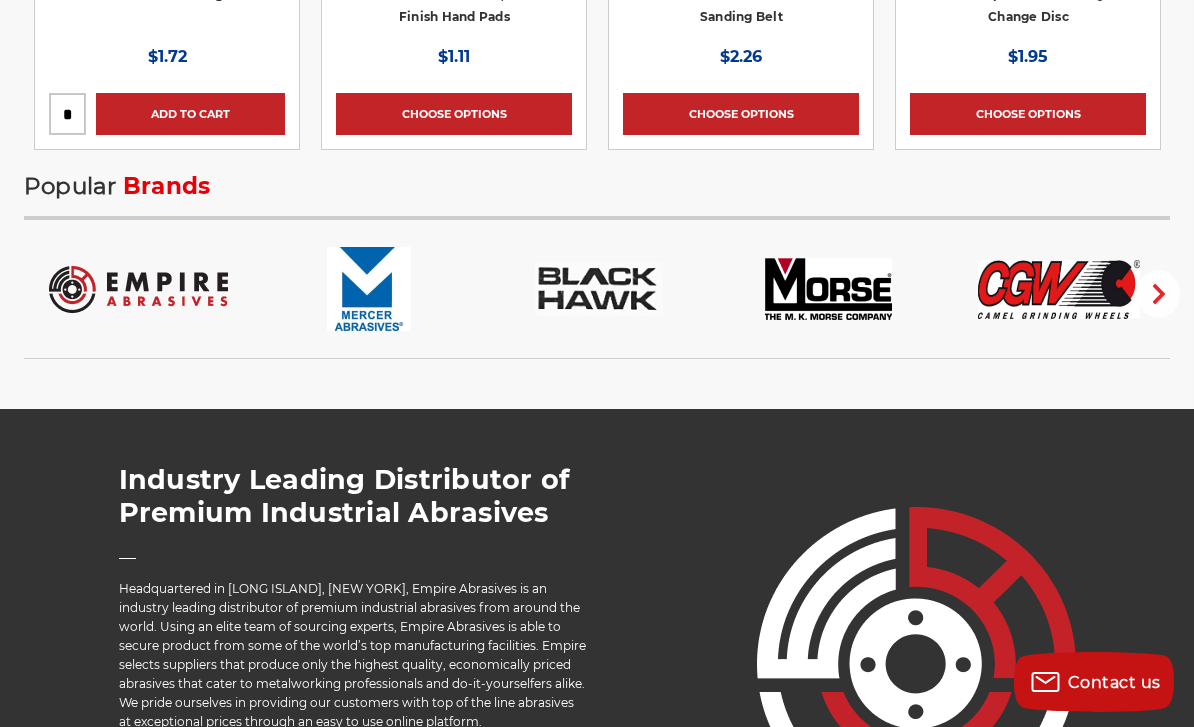 click on "Featured
Products
Previous
Quick view
31  reviews
8" x 19" Aluminum Oxide Sanding Belt
MSRP:
Was:
Now:
$4.29
Choose Options
69" at bounding box center (597, -223) 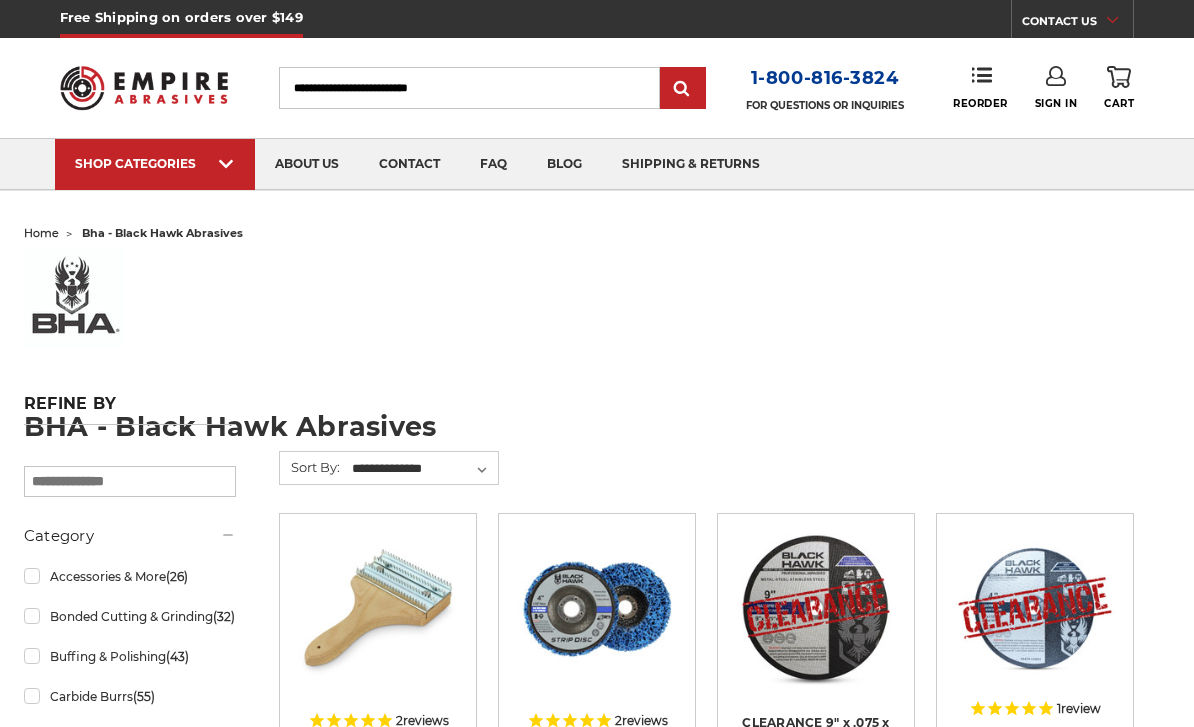 scroll, scrollTop: 0, scrollLeft: 0, axis: both 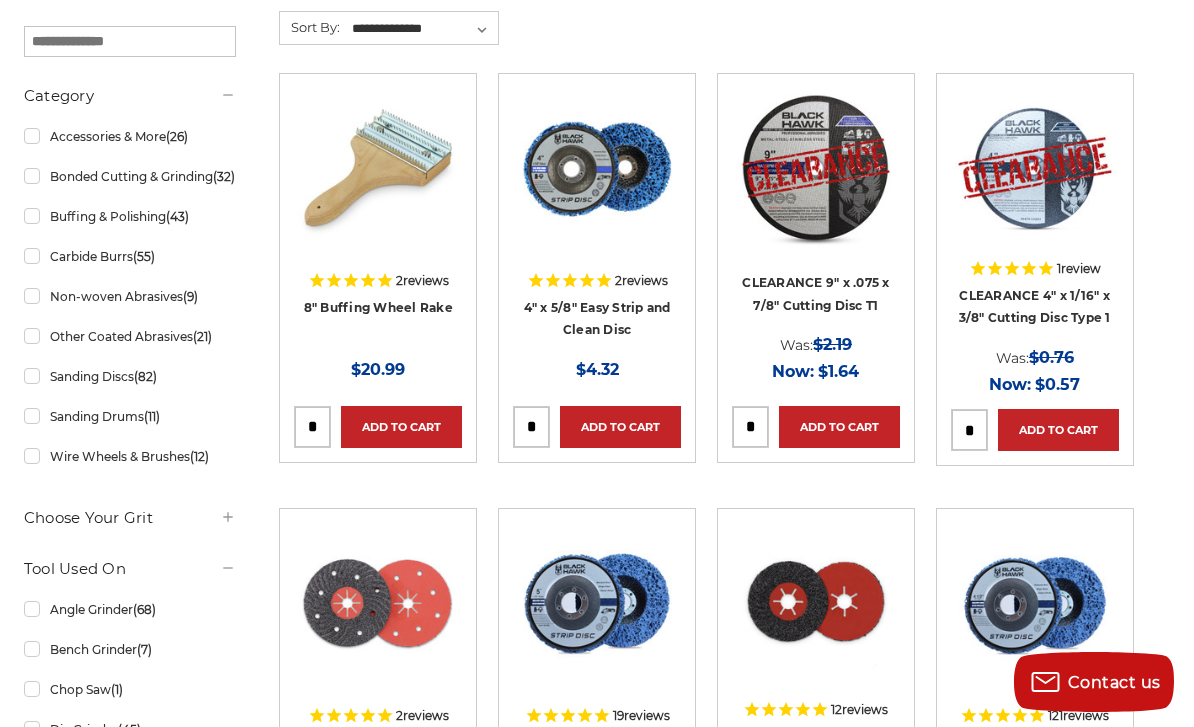 click on "CLEARANCE 9" x .075 x 7/8" Cutting Disc T1" at bounding box center (815, 294) 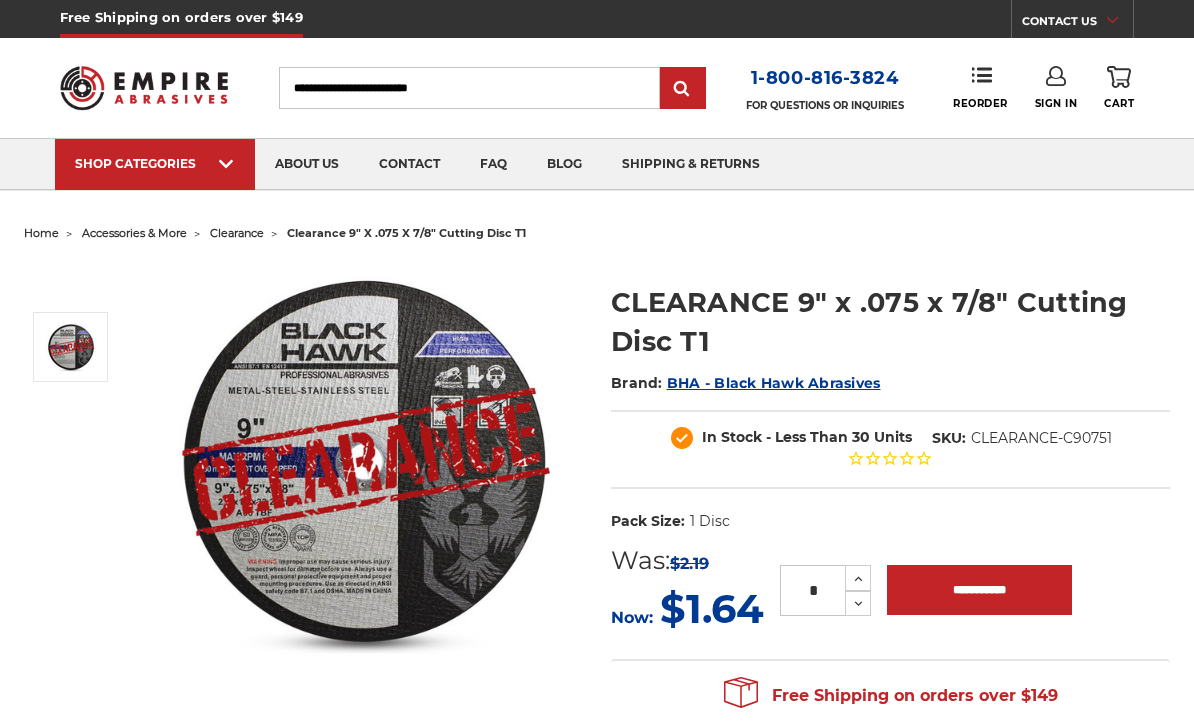 scroll, scrollTop: 0, scrollLeft: 0, axis: both 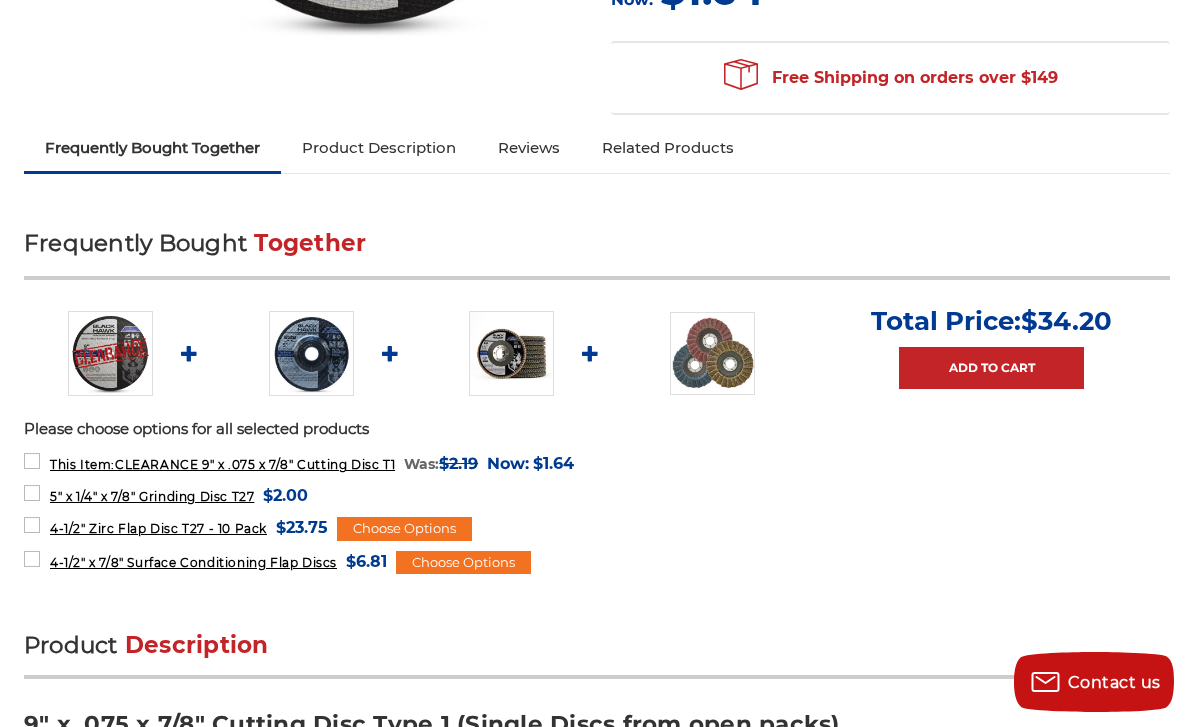 click on "Product Description" at bounding box center [379, 148] 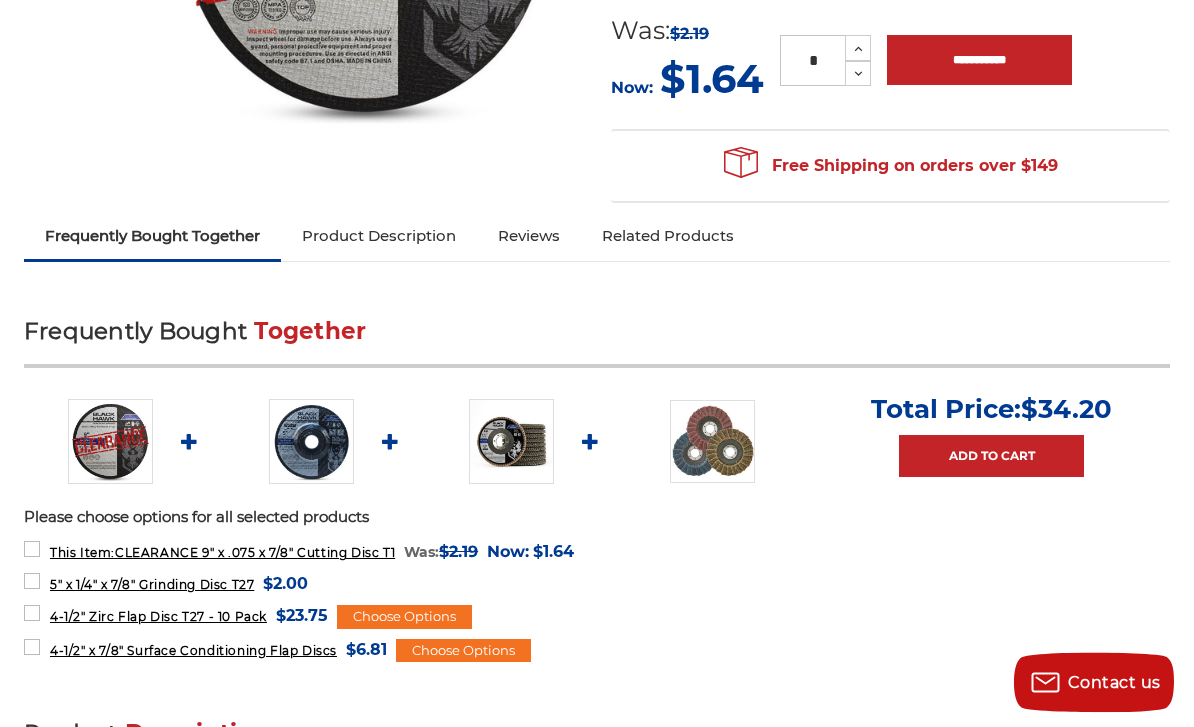 scroll, scrollTop: 514, scrollLeft: 0, axis: vertical 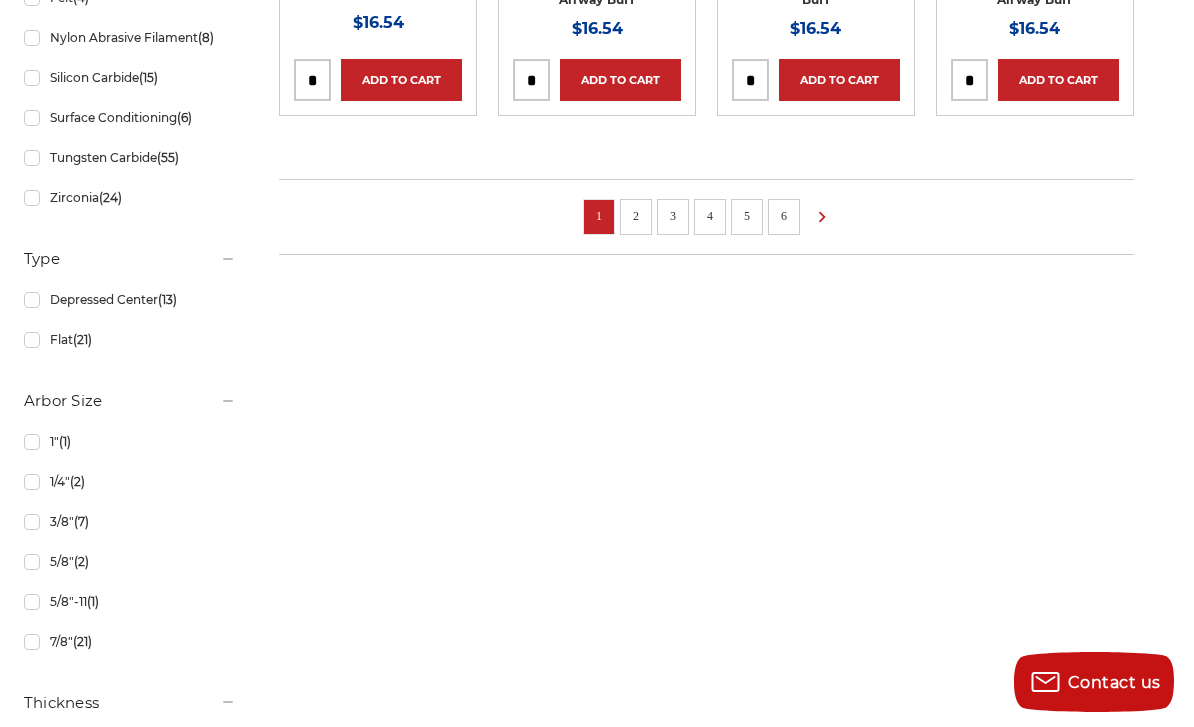 click on "2" at bounding box center [636, 216] 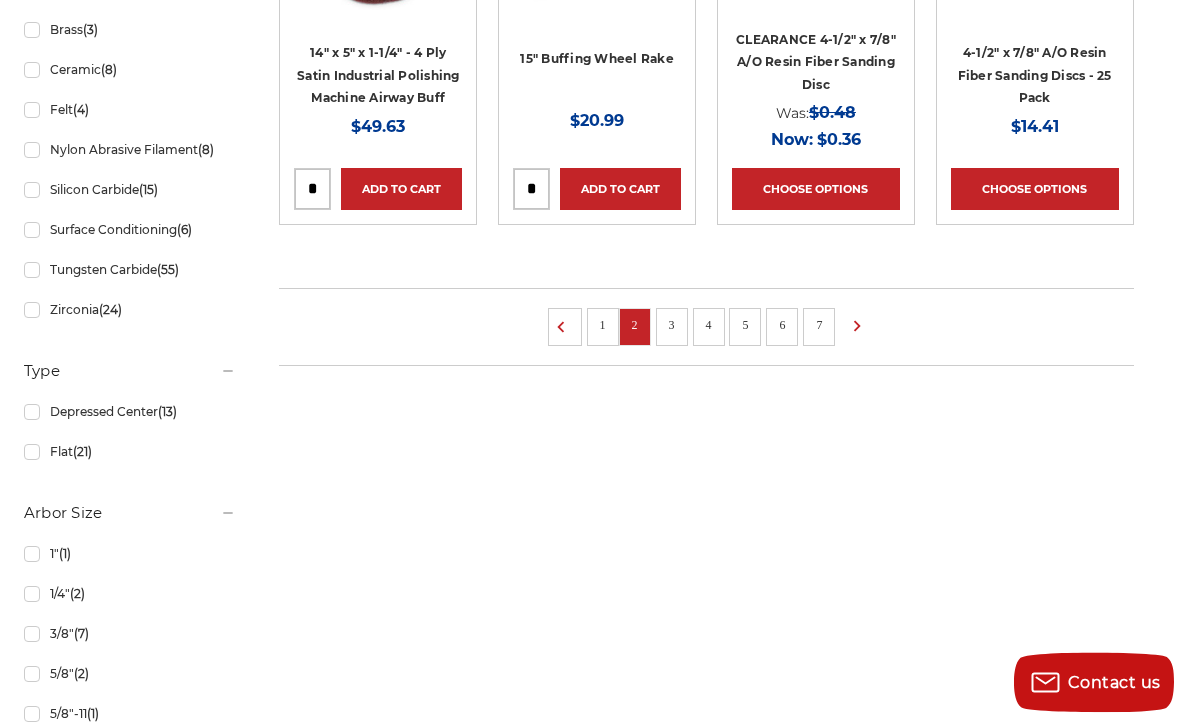 scroll, scrollTop: 1589, scrollLeft: 0, axis: vertical 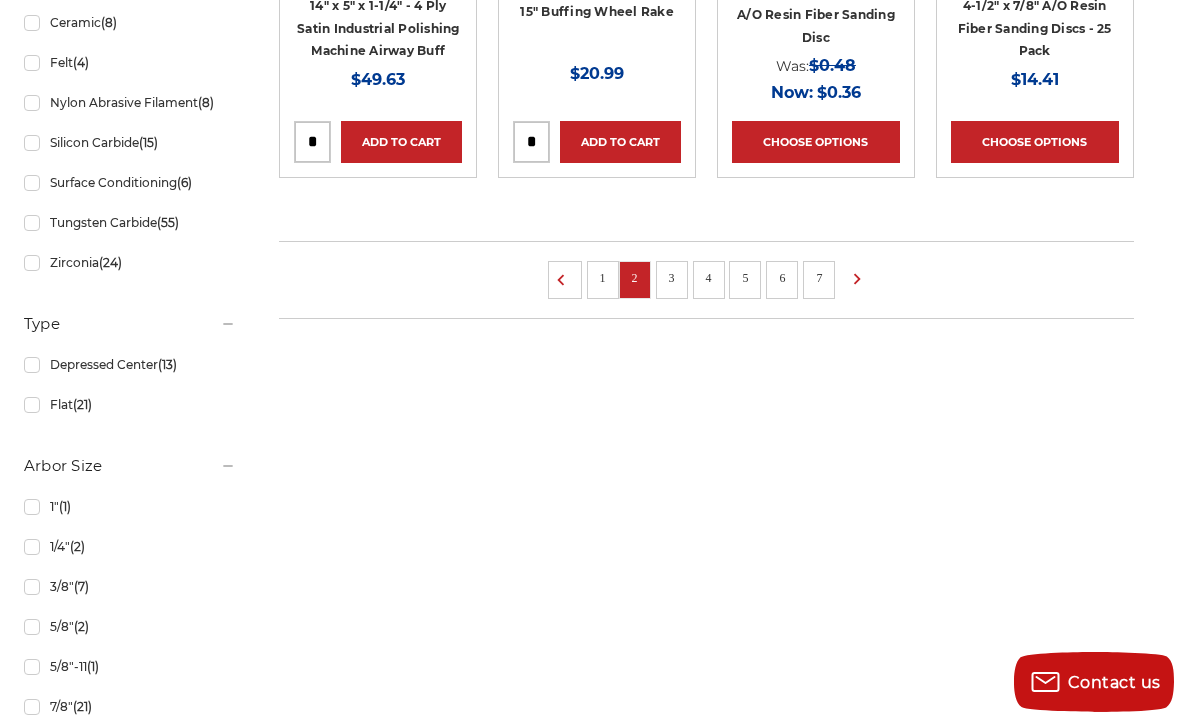 click on "3" at bounding box center (672, 278) 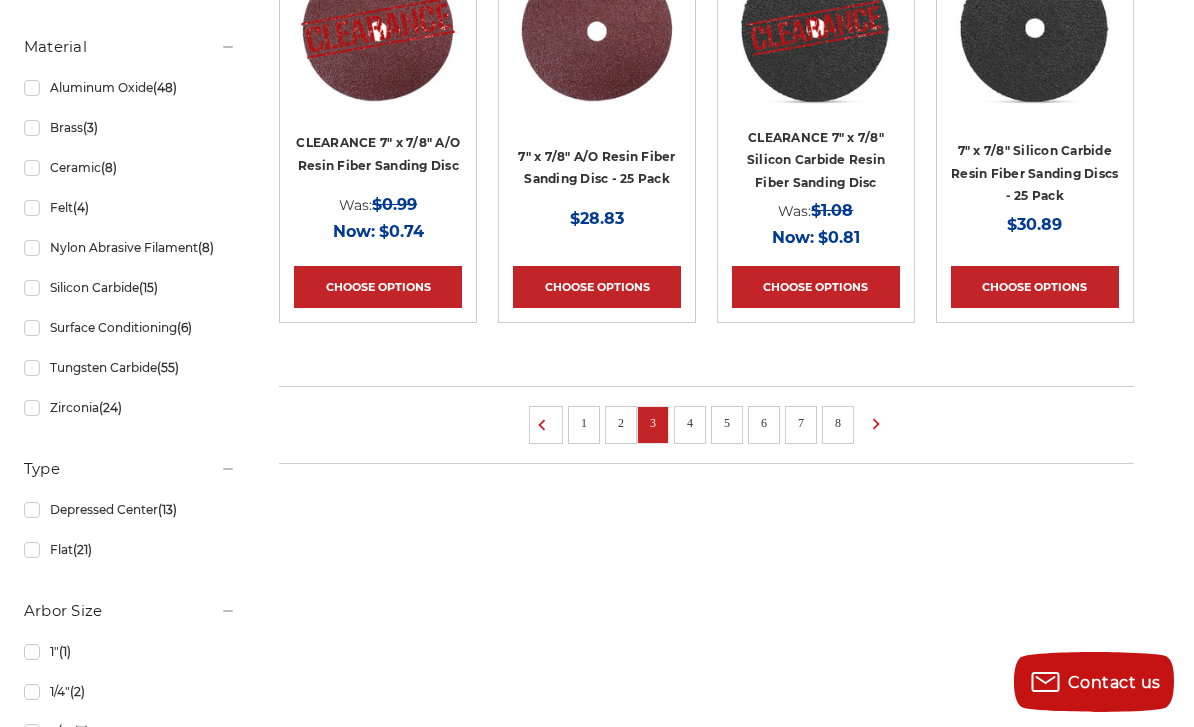 scroll, scrollTop: 1449, scrollLeft: 0, axis: vertical 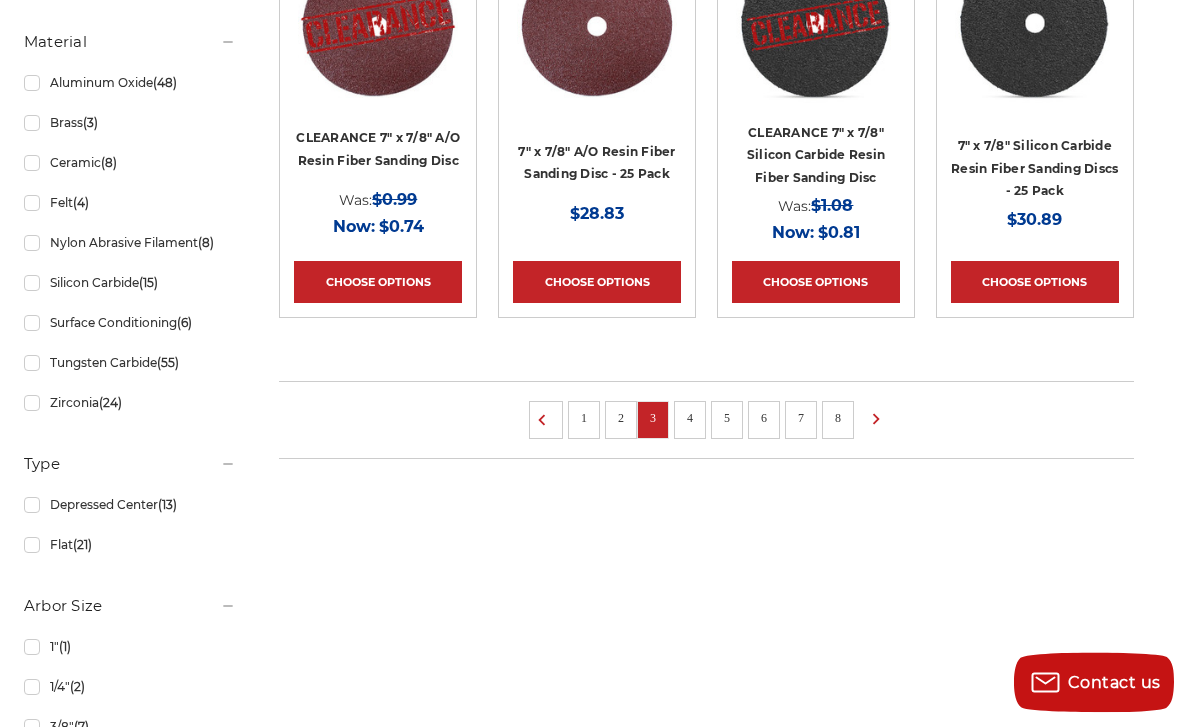 click on "4" at bounding box center (690, 418) 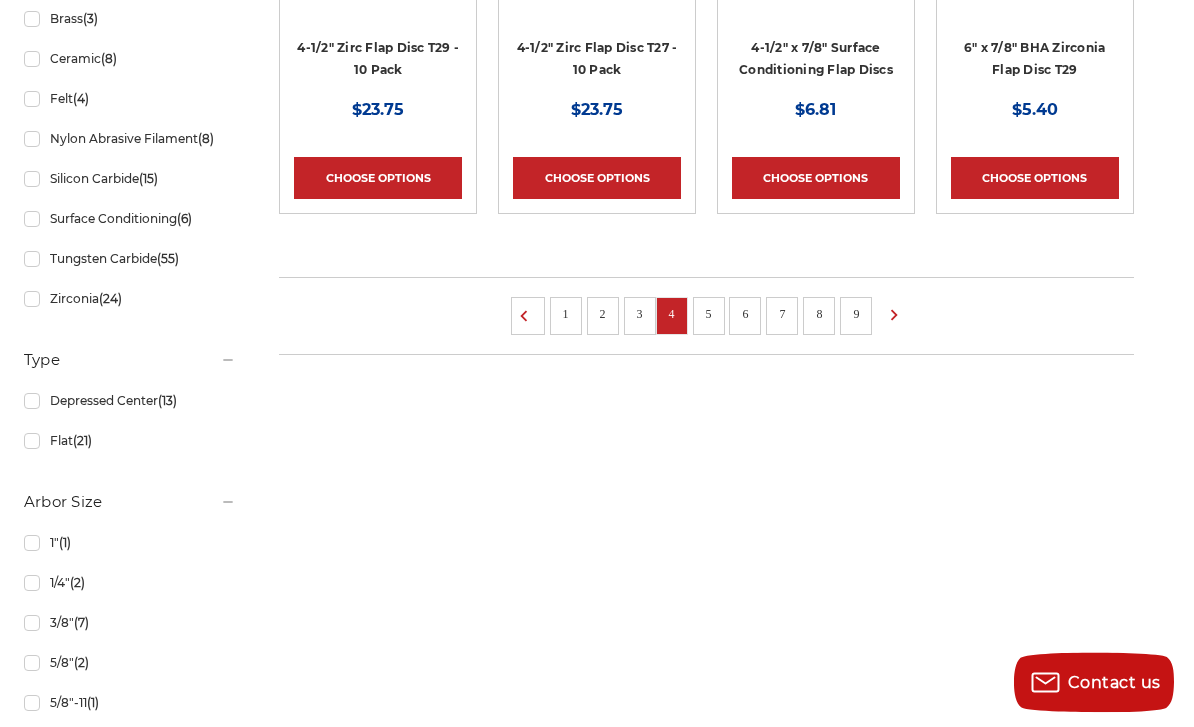 scroll, scrollTop: 1553, scrollLeft: 0, axis: vertical 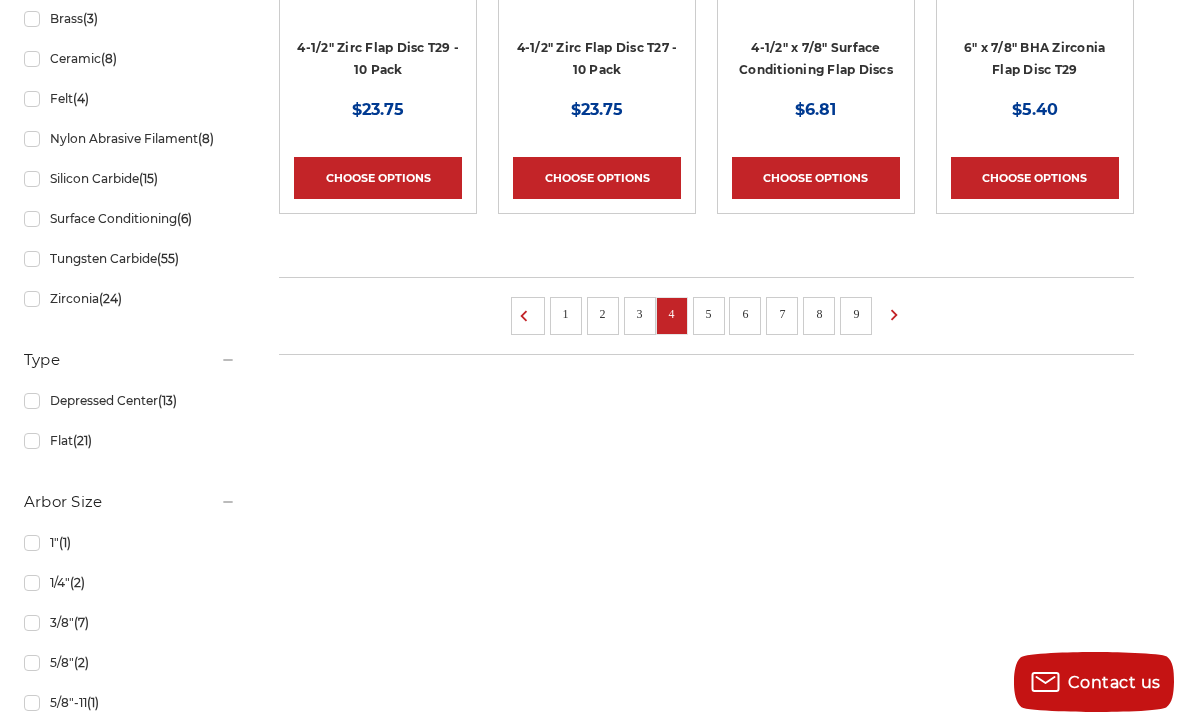 click on "5" at bounding box center [709, 314] 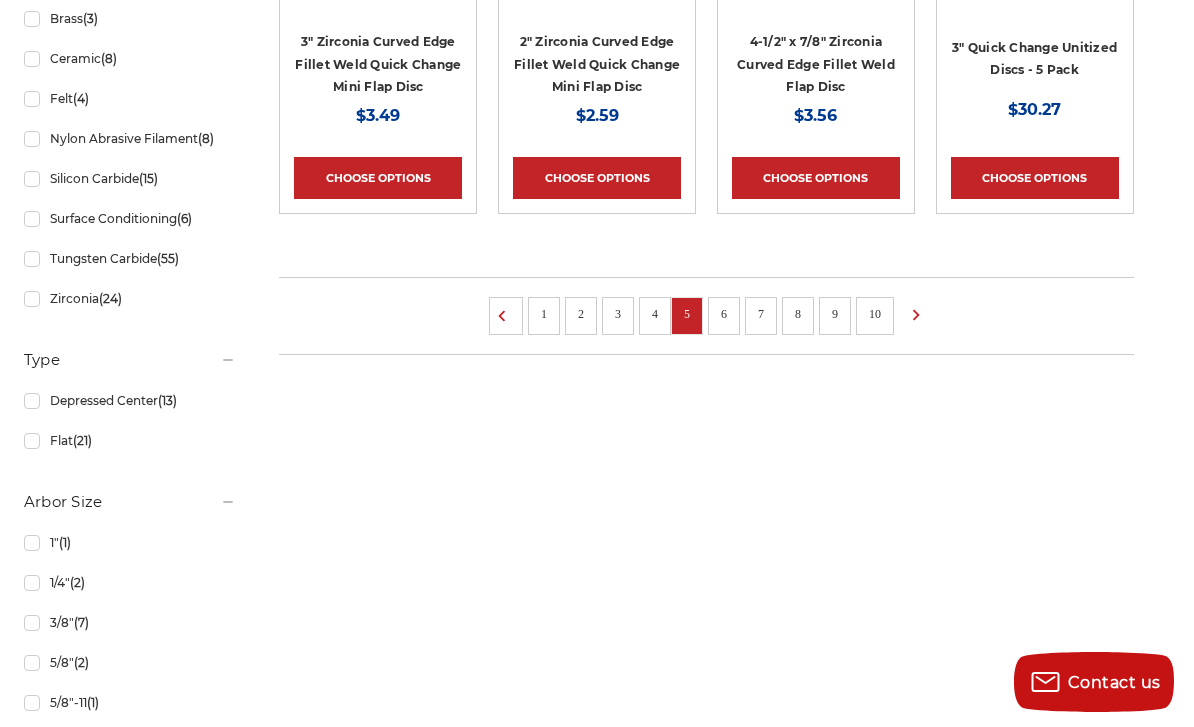 scroll, scrollTop: 0, scrollLeft: 0, axis: both 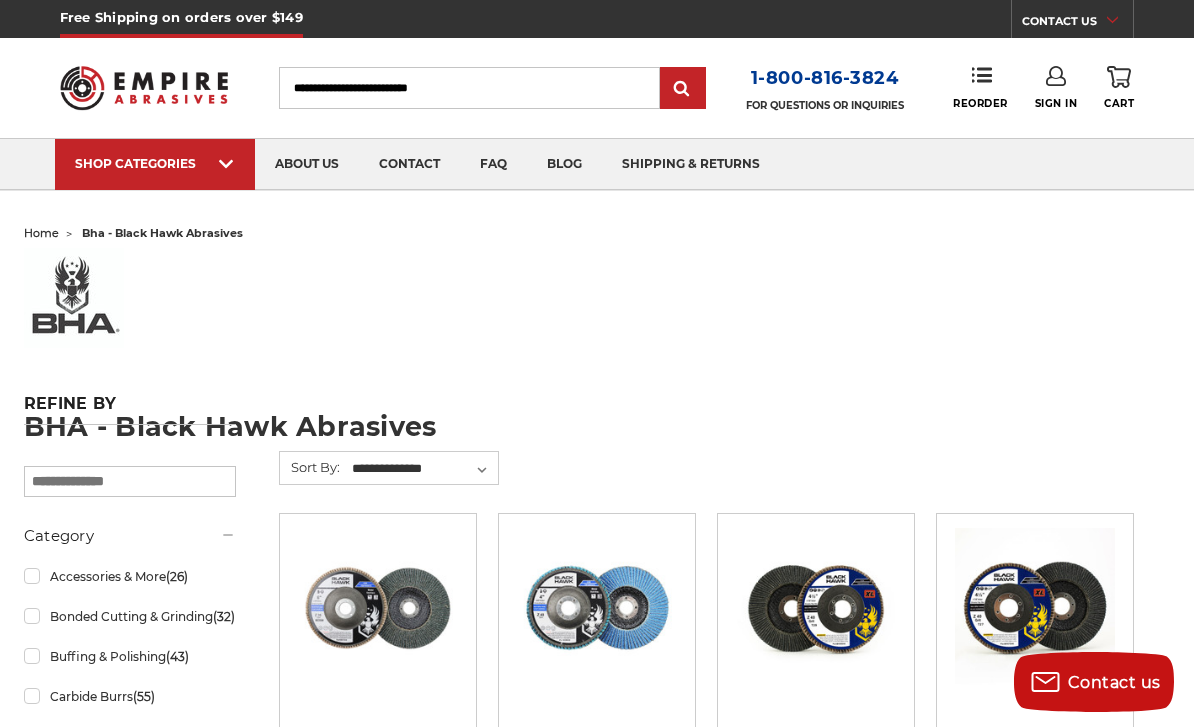 click at bounding box center [597, 298] 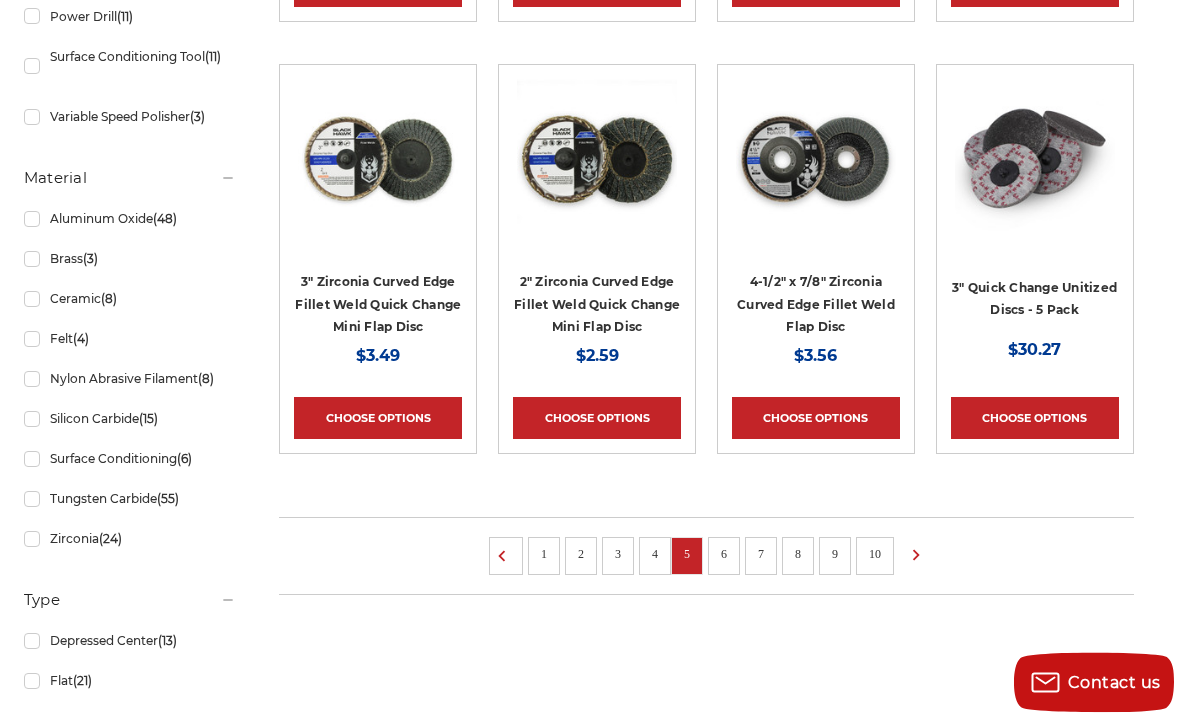scroll, scrollTop: 1317, scrollLeft: 0, axis: vertical 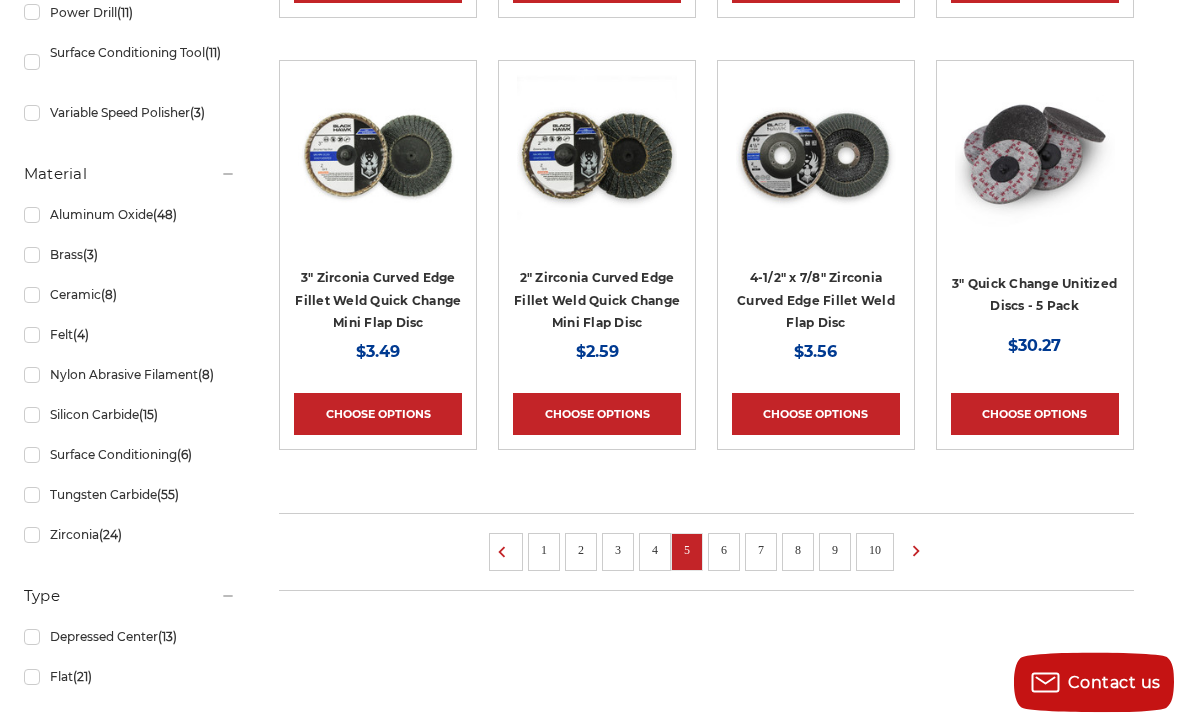 click on "6" at bounding box center (724, 550) 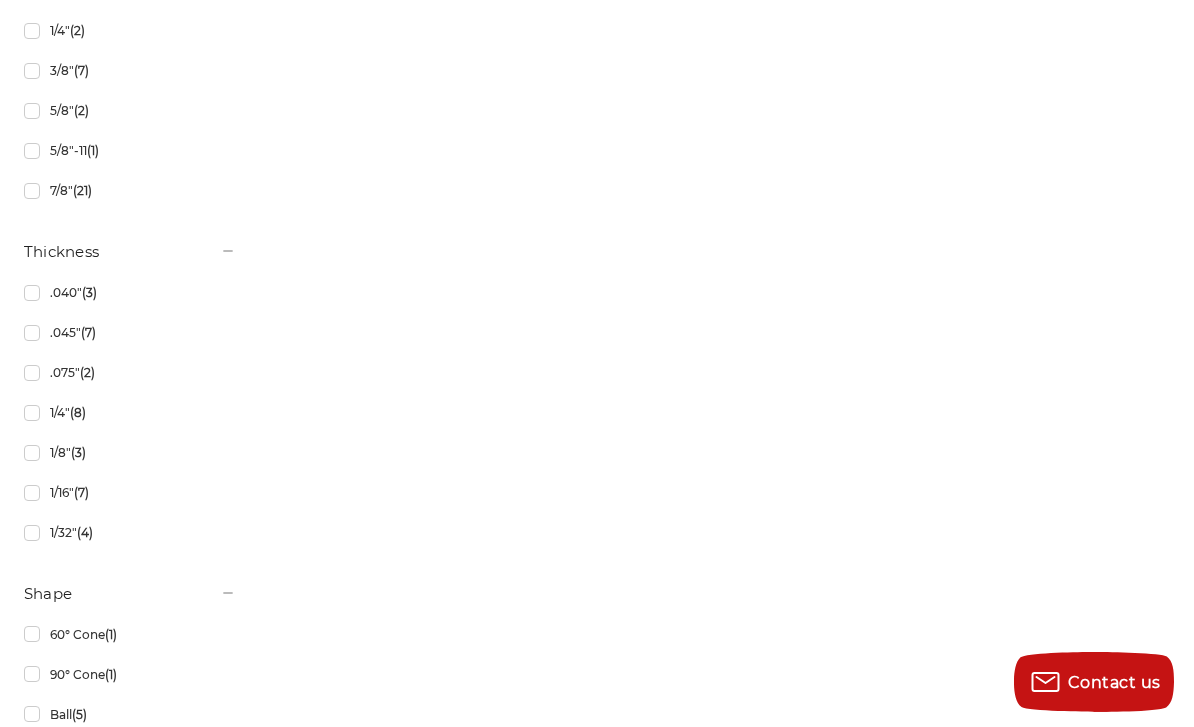 scroll, scrollTop: 2106, scrollLeft: 0, axis: vertical 